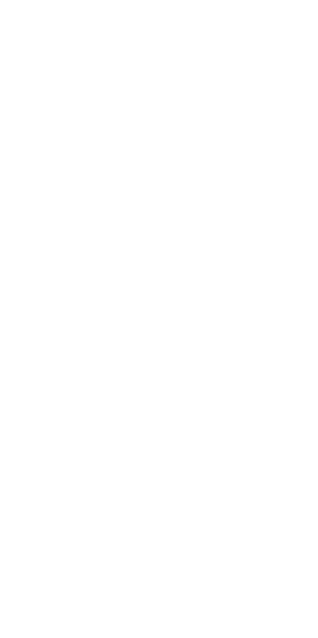 scroll, scrollTop: 0, scrollLeft: 0, axis: both 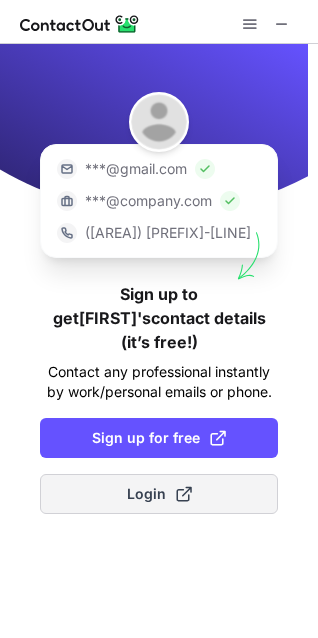 click on "Login" at bounding box center [159, 494] 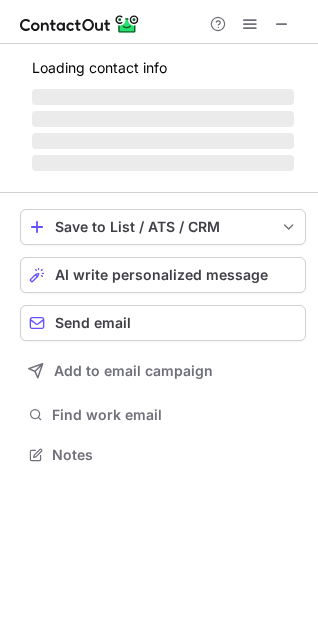 scroll, scrollTop: 10, scrollLeft: 10, axis: both 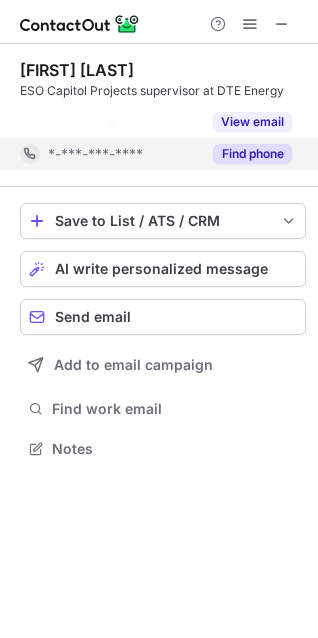 click on "Find phone" at bounding box center (252, 154) 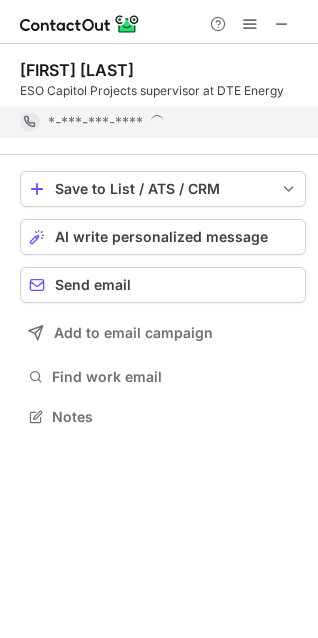 scroll, scrollTop: 403, scrollLeft: 318, axis: both 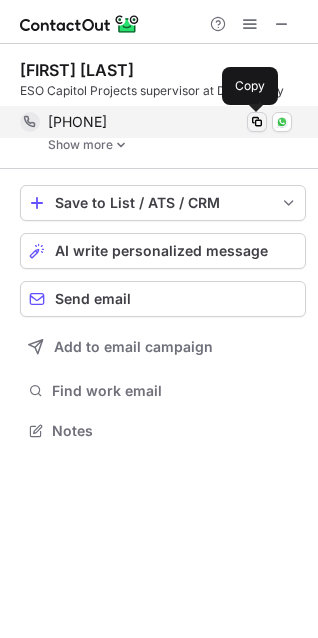 click at bounding box center (257, 122) 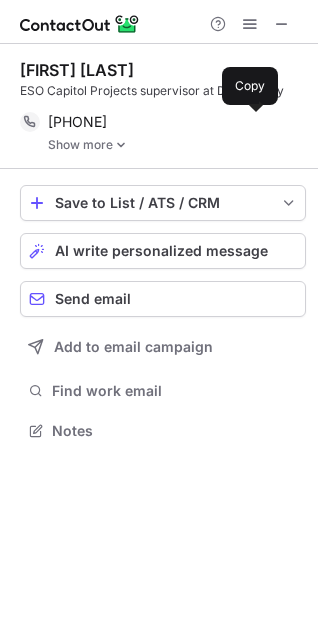 click on "Craig Baker" at bounding box center [77, 70] 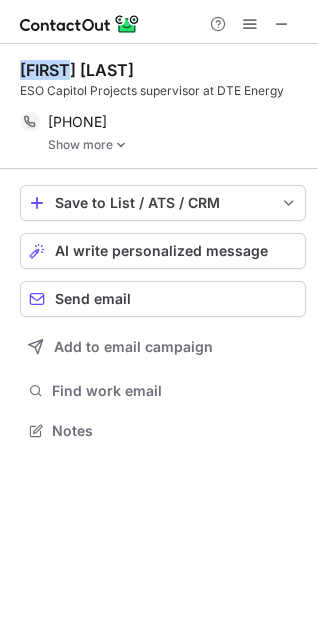 click on "Craig Baker" at bounding box center (77, 70) 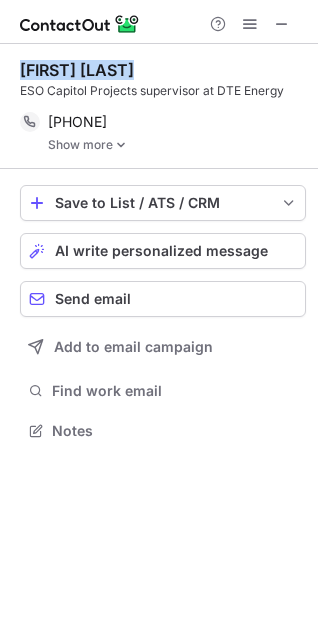 click on "Craig Baker" at bounding box center [77, 70] 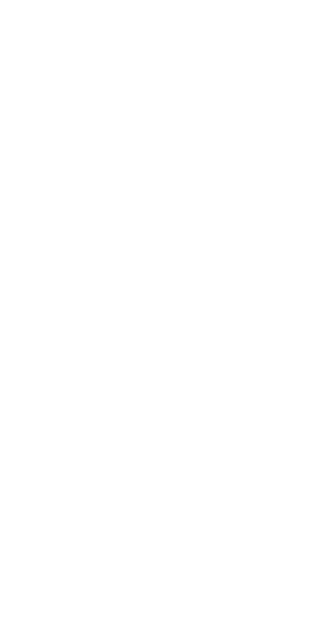 scroll, scrollTop: 0, scrollLeft: 0, axis: both 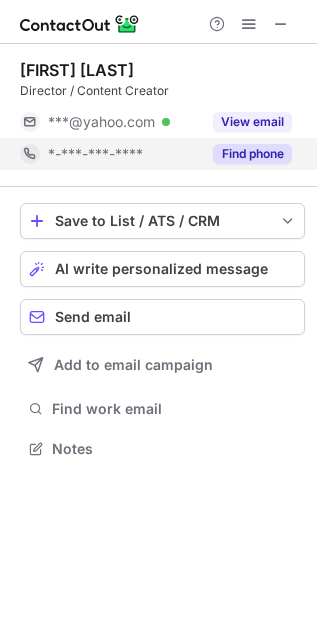 click on "Find phone" at bounding box center (252, 154) 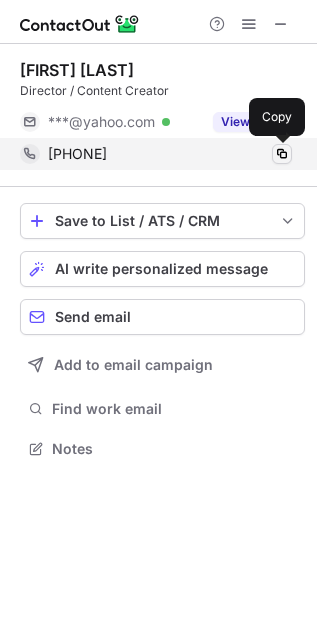 click at bounding box center [282, 154] 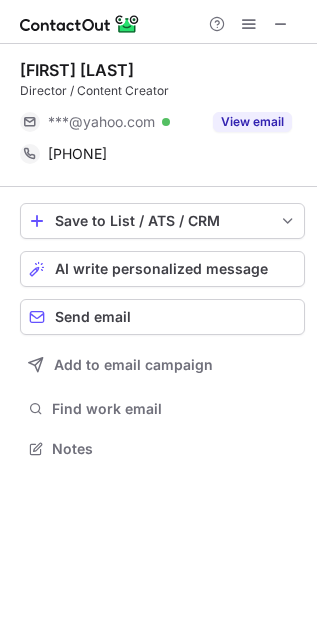 click on "Gil Baker" at bounding box center [77, 70] 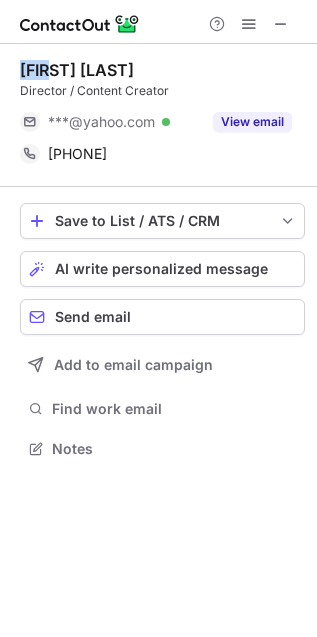 click on "Gil Baker" at bounding box center [77, 70] 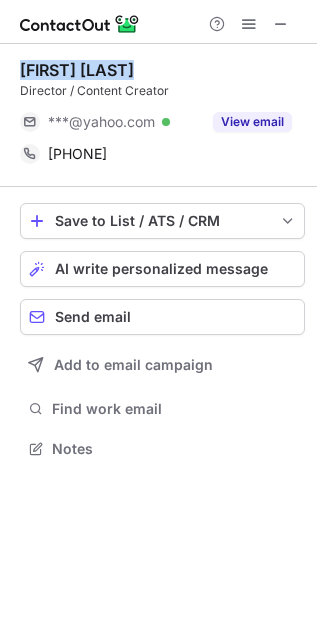click on "Gil Baker" at bounding box center (77, 70) 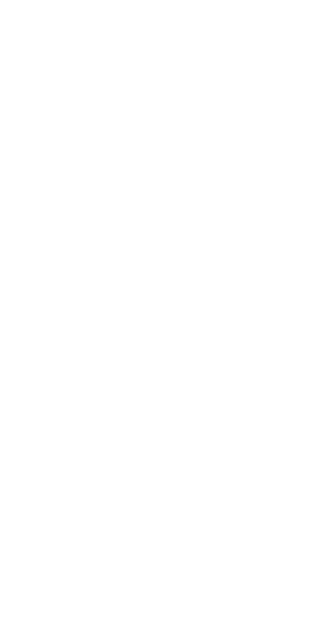 scroll, scrollTop: 0, scrollLeft: 0, axis: both 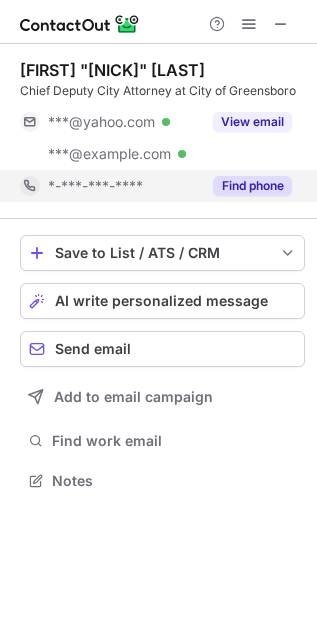 click on "Find phone" at bounding box center (252, 186) 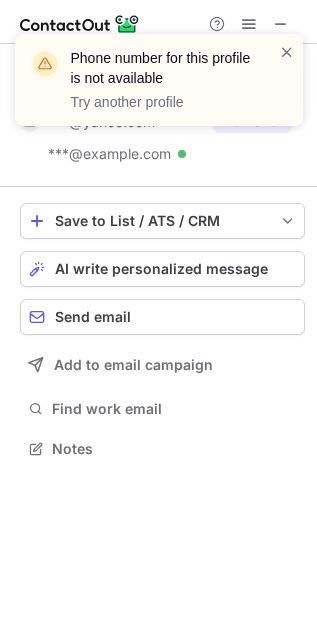 scroll, scrollTop: 435, scrollLeft: 317, axis: both 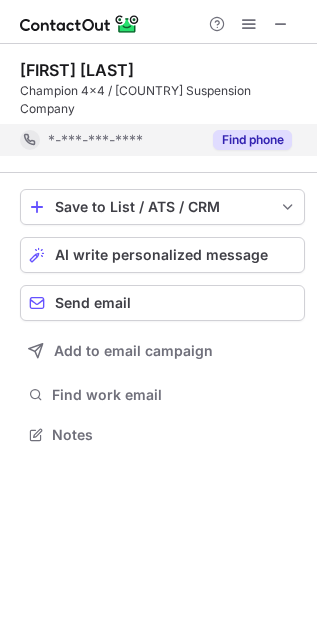 click on "Find phone" at bounding box center [252, 140] 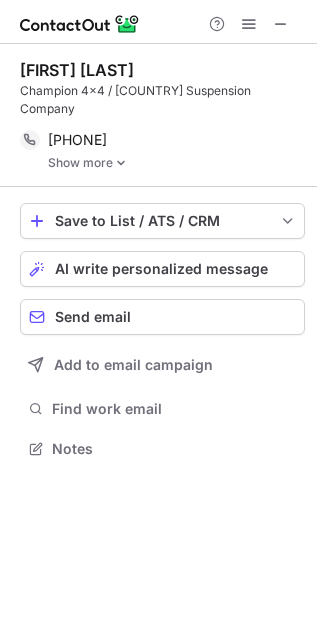 scroll, scrollTop: 10, scrollLeft: 10, axis: both 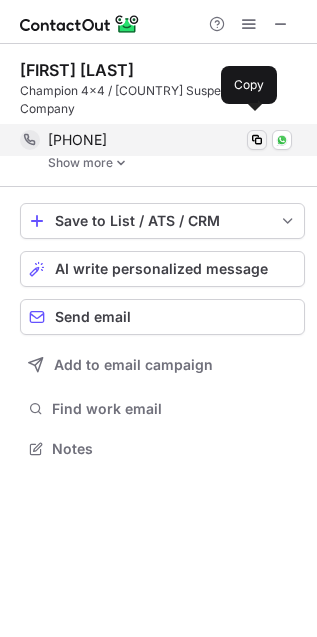 click at bounding box center [257, 140] 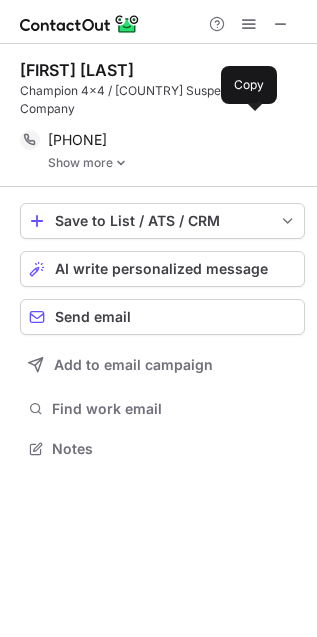 click on "Adrian Simon" at bounding box center [77, 70] 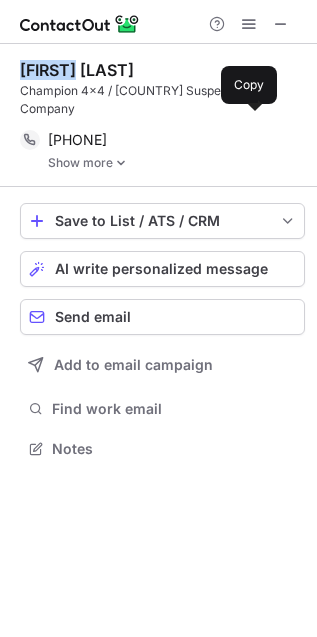 click on "Adrian Simon" at bounding box center (77, 70) 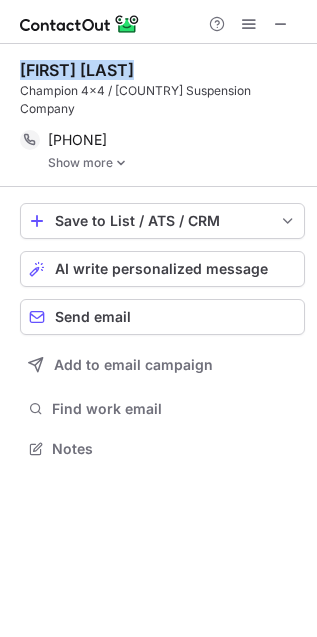 click on "Adrian Simon" at bounding box center [77, 70] 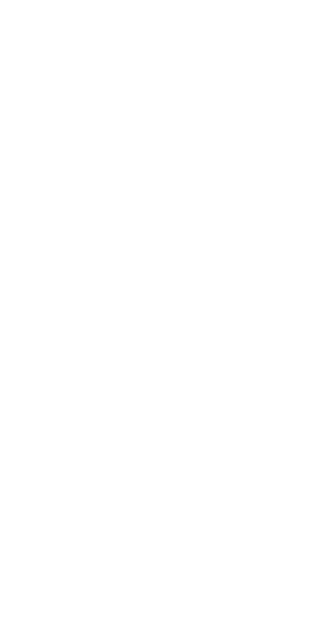 scroll, scrollTop: 0, scrollLeft: 0, axis: both 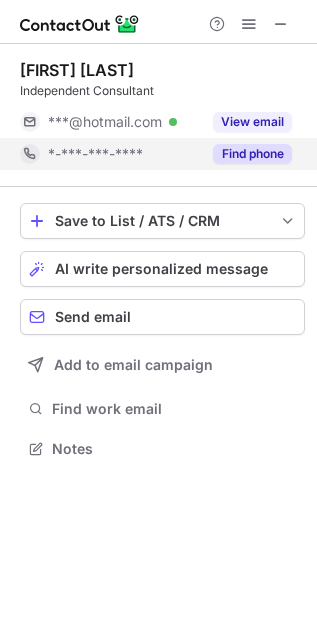 click on "Find phone" at bounding box center (252, 154) 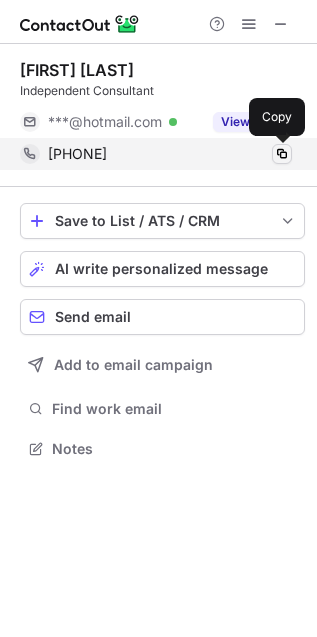 click at bounding box center (282, 154) 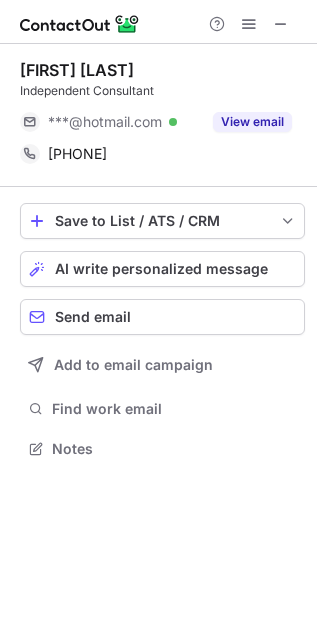 click on "Adrian Perarnau" at bounding box center (77, 70) 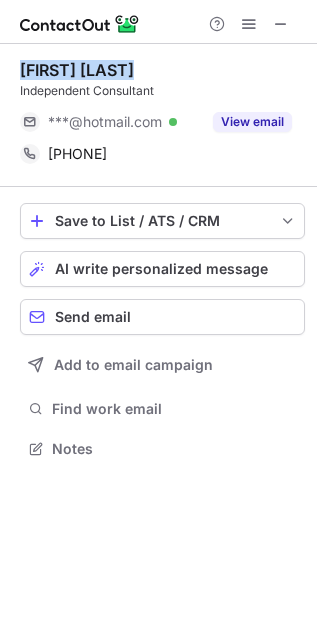 click on "Adrian Perarnau" at bounding box center (77, 70) 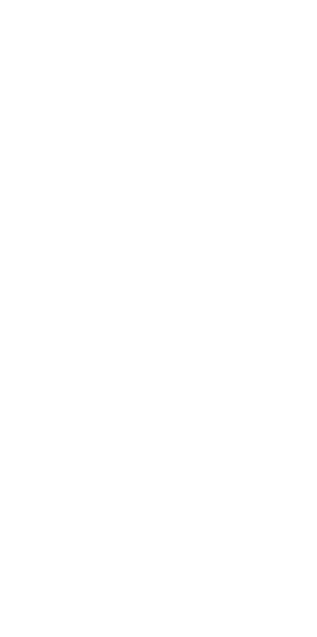 scroll, scrollTop: 0, scrollLeft: 0, axis: both 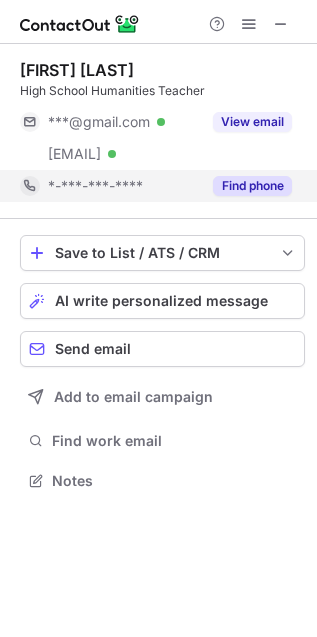 drag, startPoint x: 0, startPoint y: 0, endPoint x: 253, endPoint y: 188, distance: 315.2031 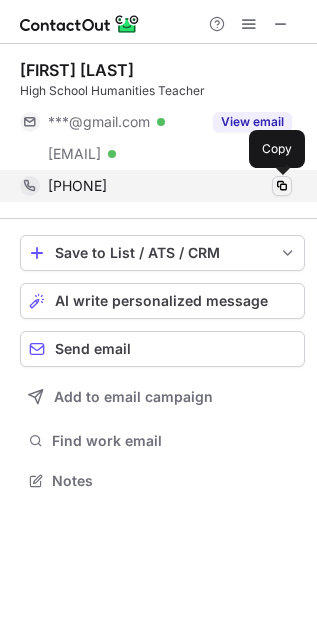 click at bounding box center (282, 186) 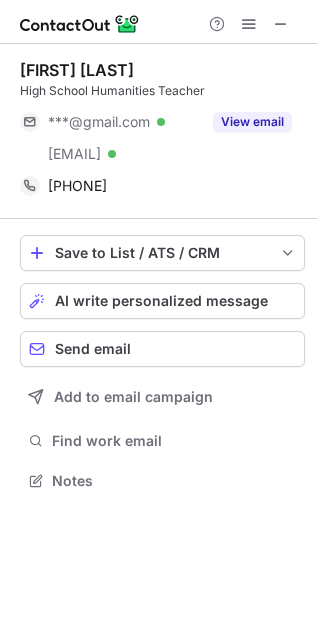 click on "Adrian Moore" at bounding box center [77, 70] 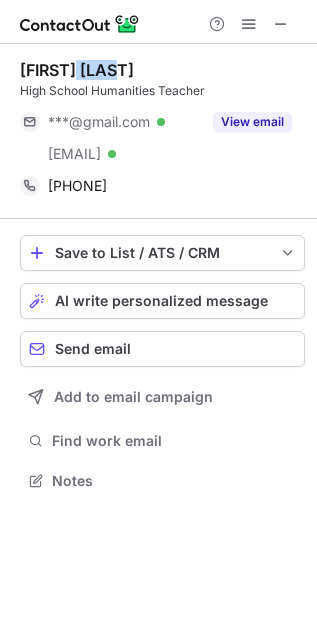 click on "Adrian Moore" at bounding box center (77, 70) 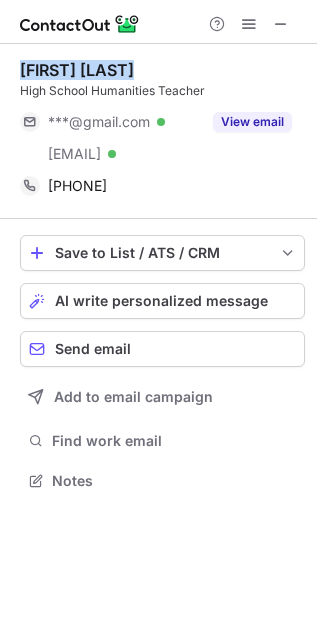 click on "Adrian Moore" at bounding box center [77, 70] 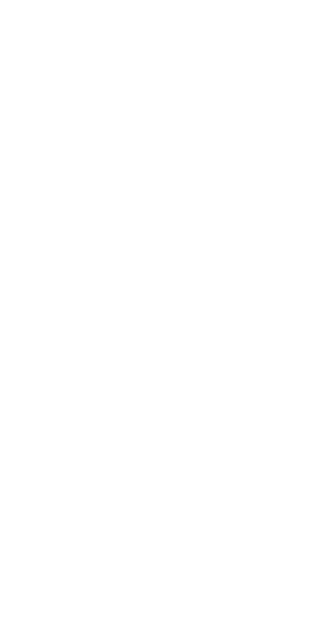 scroll, scrollTop: 0, scrollLeft: 0, axis: both 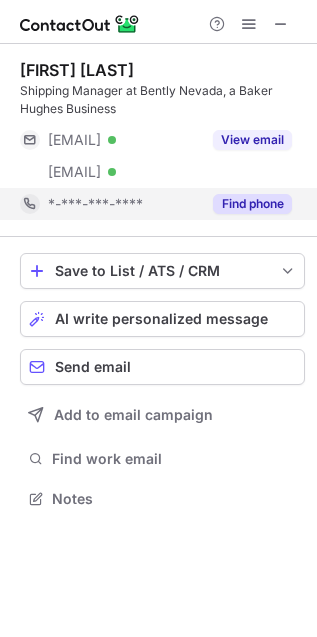 click on "Find phone" at bounding box center (252, 204) 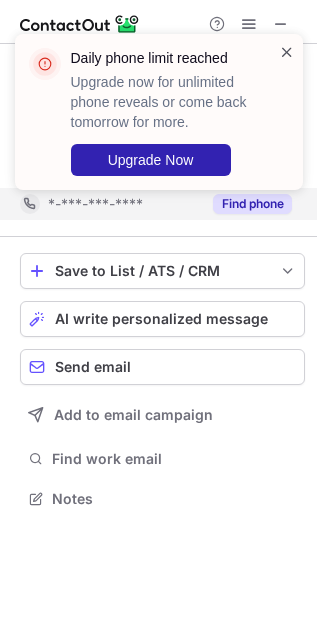 click at bounding box center (287, 52) 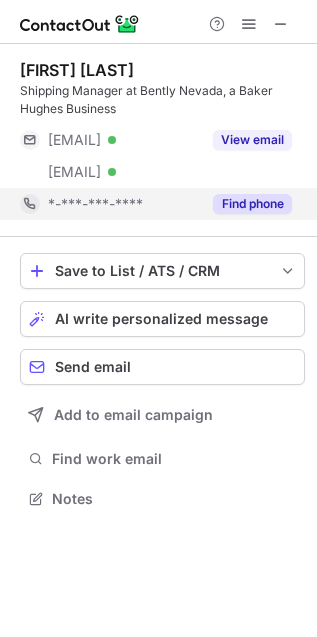click at bounding box center [249, 24] 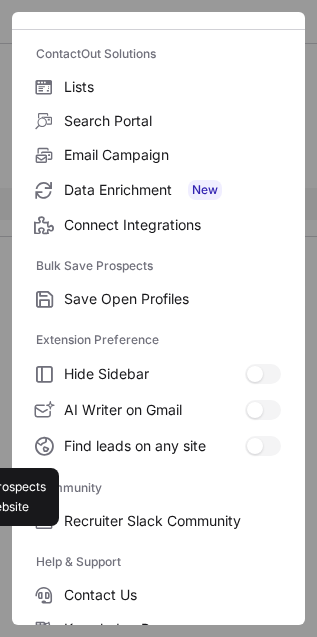 scroll, scrollTop: 268, scrollLeft: 0, axis: vertical 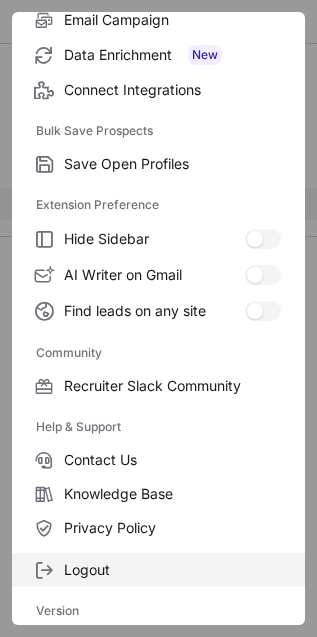 click on "Logout" at bounding box center (172, 164) 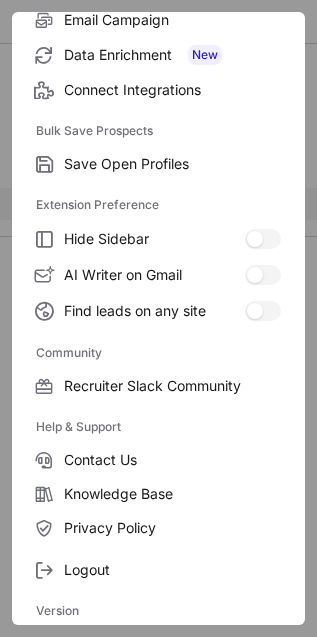 scroll, scrollTop: 0, scrollLeft: 0, axis: both 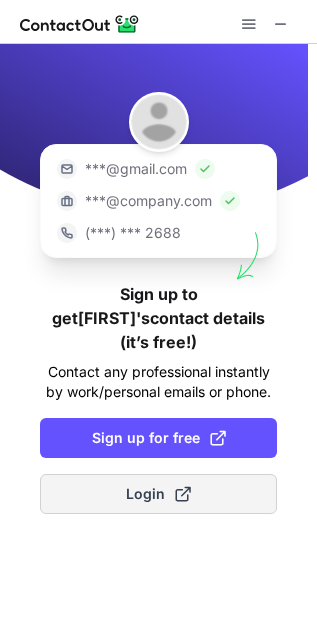 click at bounding box center [183, 494] 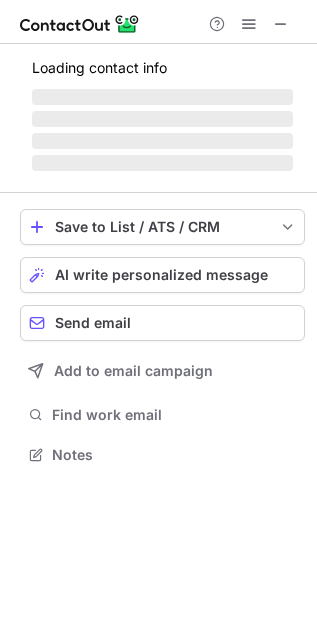 scroll, scrollTop: 11, scrollLeft: 10, axis: both 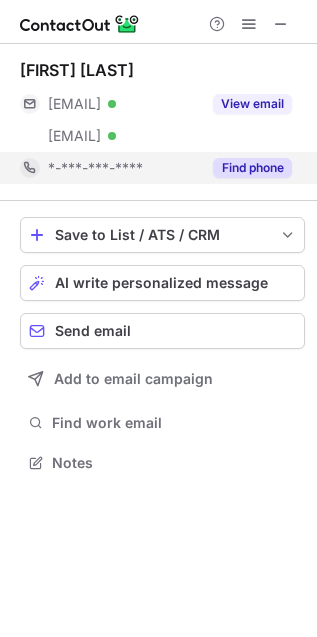 click on "Find phone" at bounding box center (252, 168) 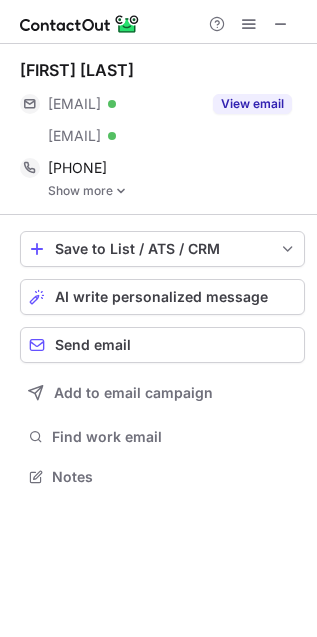 scroll, scrollTop: 11, scrollLeft: 10, axis: both 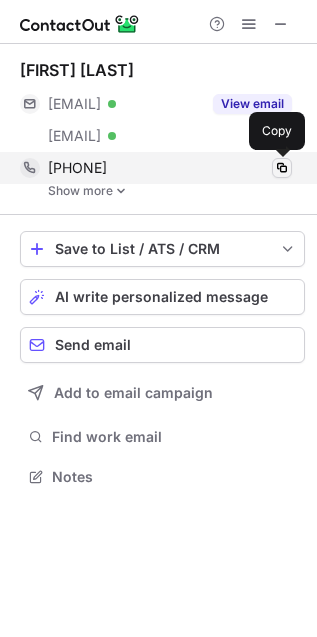 click at bounding box center [282, 168] 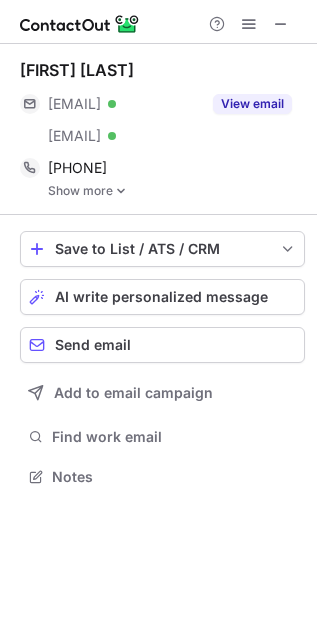 click on "Adrian Cobb" at bounding box center [77, 70] 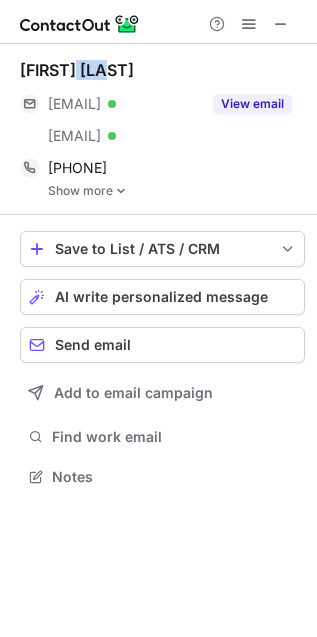 click on "Adrian Cobb" at bounding box center [77, 70] 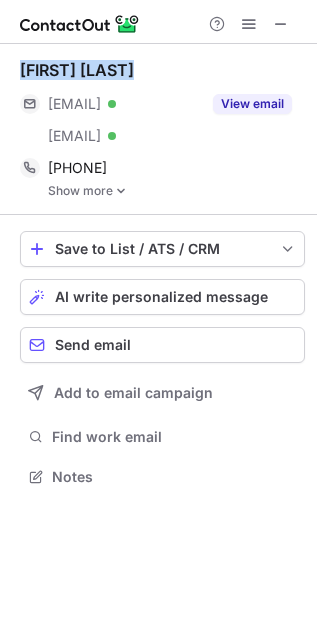 click on "Adrian Cobb" at bounding box center (77, 70) 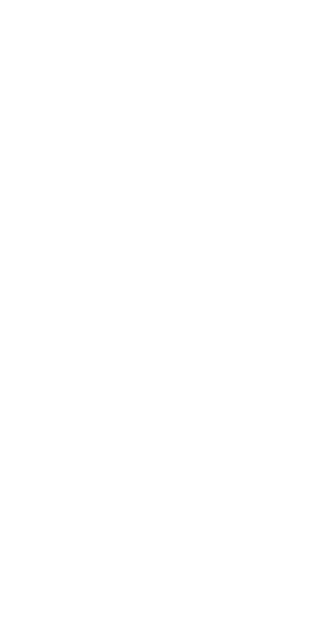scroll, scrollTop: 0, scrollLeft: 0, axis: both 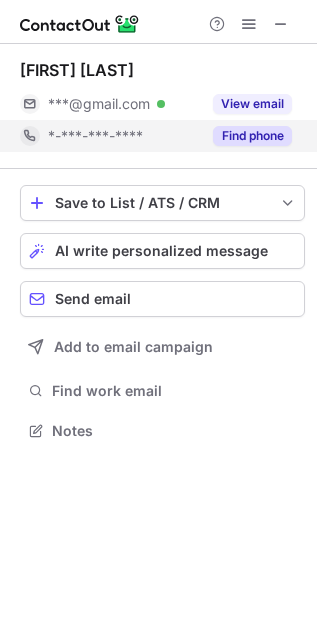 click on "Find phone" at bounding box center (252, 136) 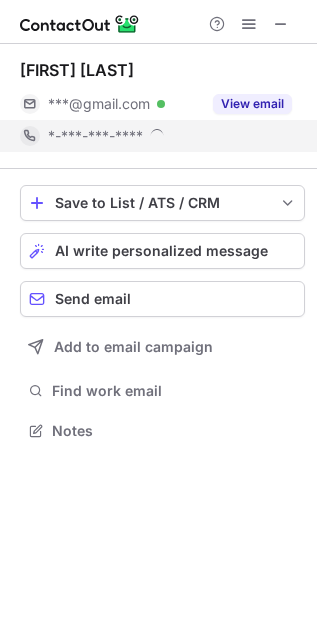 scroll, scrollTop: 10, scrollLeft: 10, axis: both 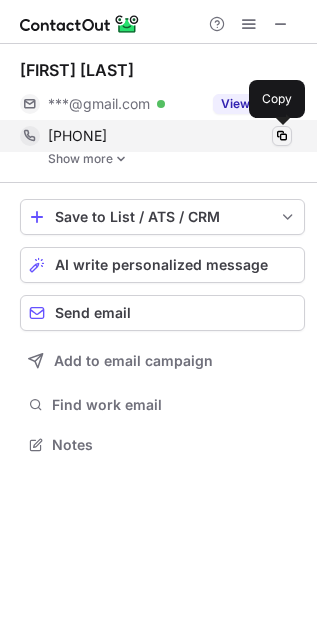 click at bounding box center (282, 136) 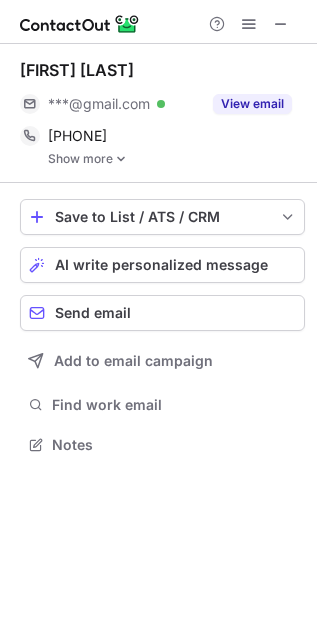 click on "Adrian Gjokaj" at bounding box center (77, 70) 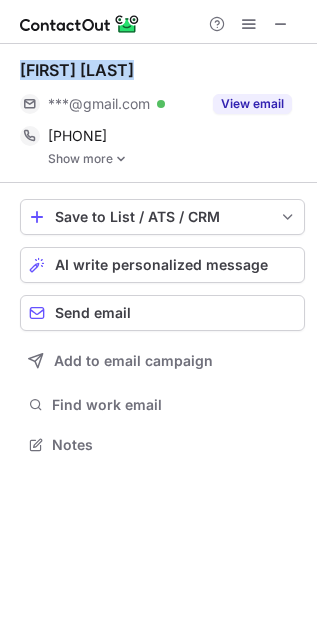 click on "Adrian Gjokaj" at bounding box center (77, 70) 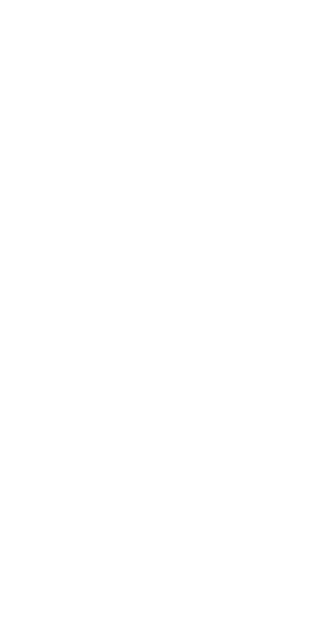 scroll, scrollTop: 0, scrollLeft: 0, axis: both 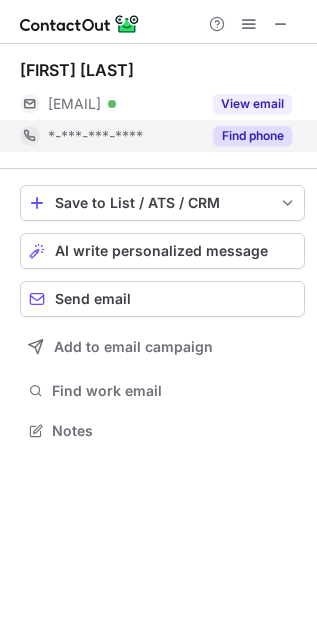 click on "Find phone" at bounding box center (252, 136) 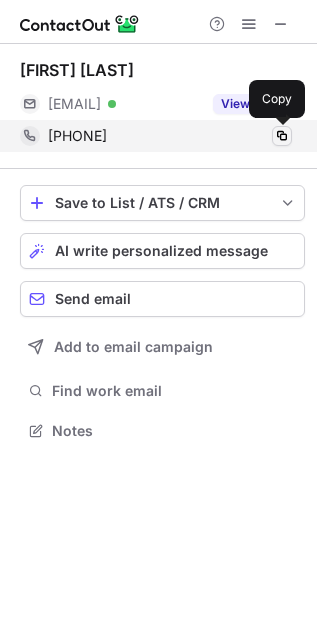 click at bounding box center [282, 136] 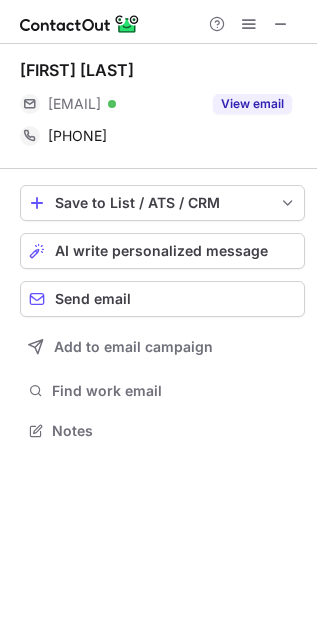 click on "[FIRST] [LAST]" at bounding box center [77, 70] 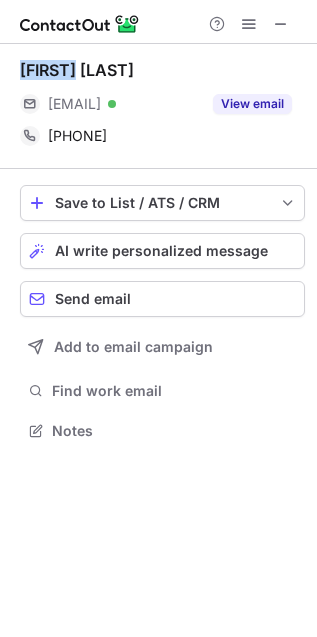 click on "Adrian Varela" at bounding box center [77, 70] 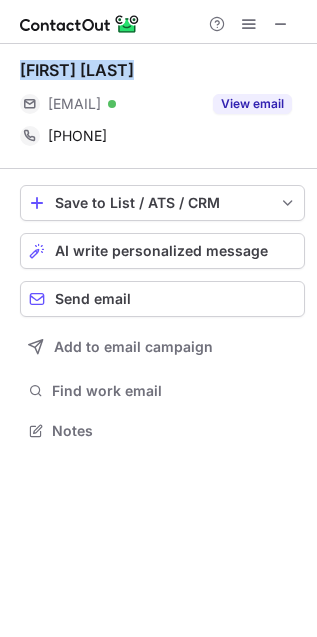 click on "Adrian Varela" at bounding box center (77, 70) 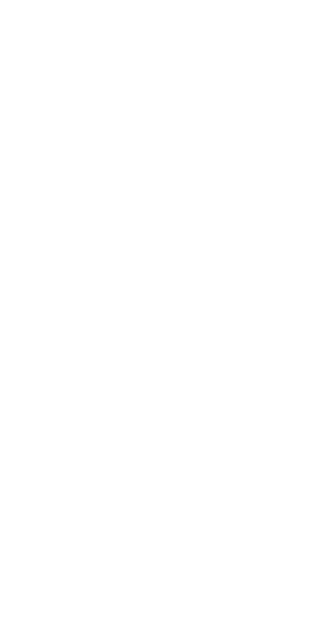 scroll, scrollTop: 0, scrollLeft: 0, axis: both 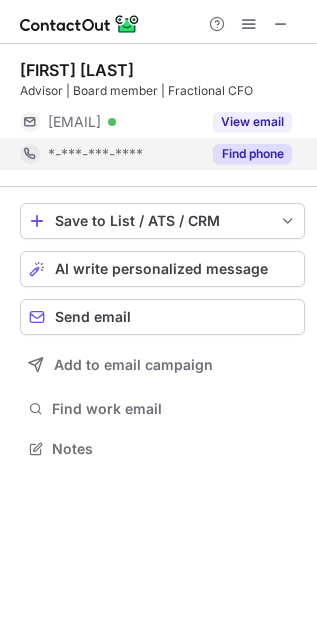 click on "Find phone" at bounding box center (252, 154) 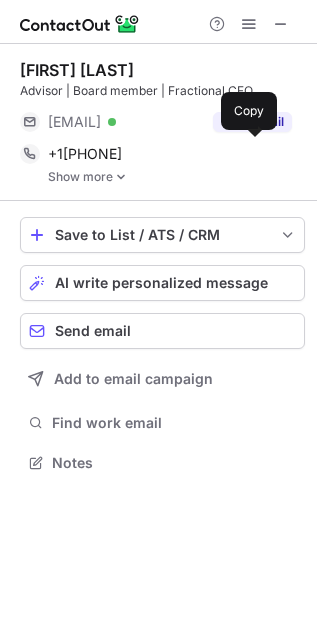 scroll, scrollTop: 10, scrollLeft: 10, axis: both 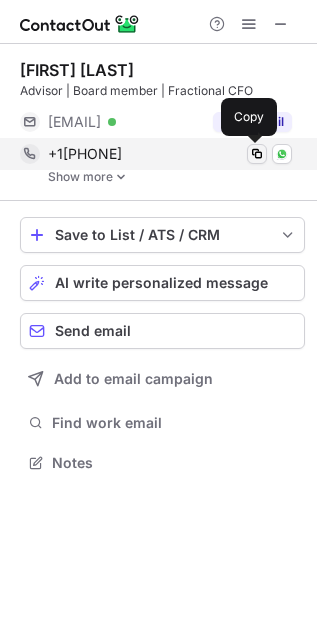 click at bounding box center [257, 154] 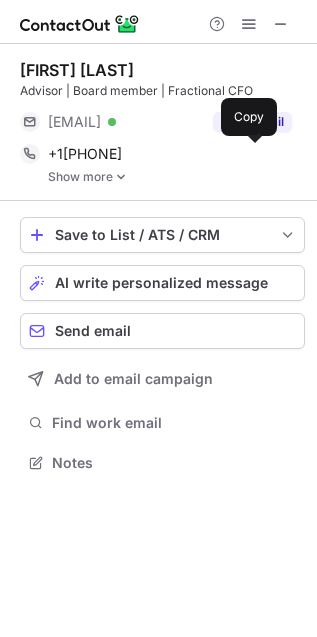 click on "[FIRST] [LAST]" at bounding box center (77, 70) 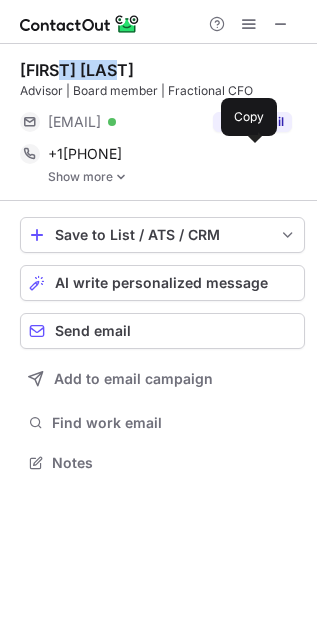click on "[FIRST] [LAST]" at bounding box center [77, 70] 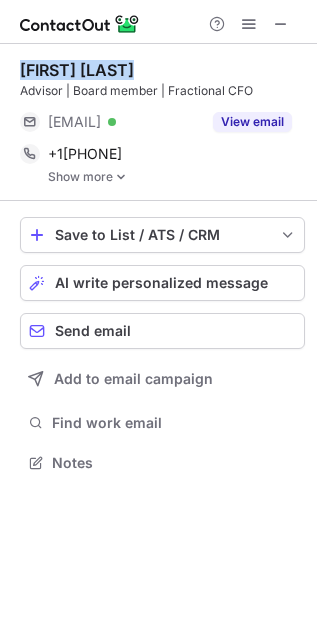 click on "[FIRST] [LAST]" at bounding box center (77, 70) 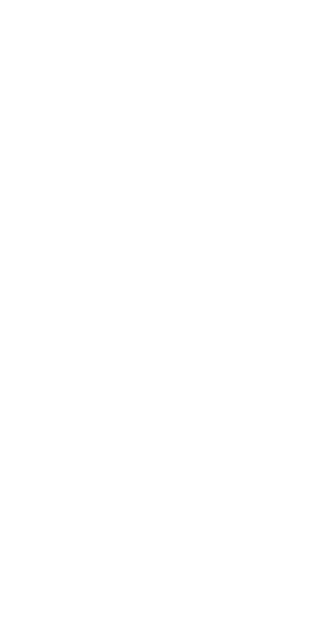 scroll, scrollTop: 0, scrollLeft: 0, axis: both 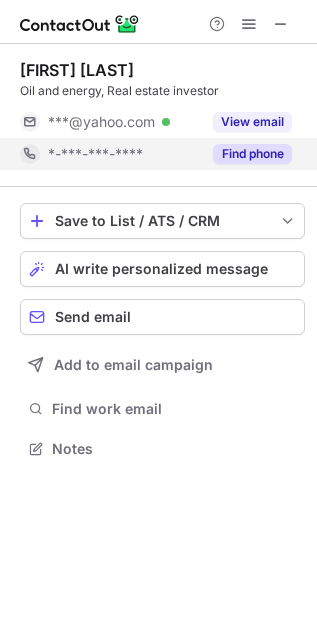 click on "Find phone" at bounding box center [252, 154] 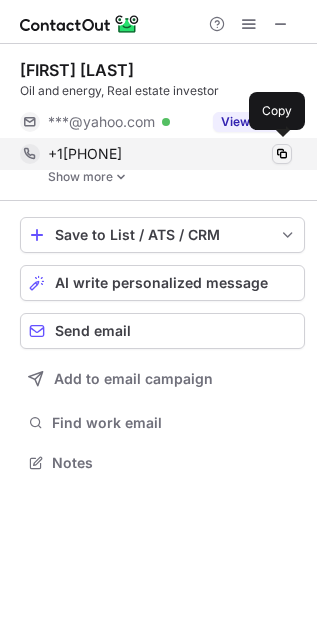 scroll, scrollTop: 10, scrollLeft: 10, axis: both 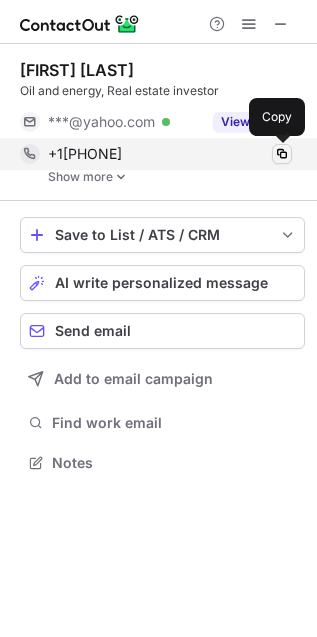 click at bounding box center [282, 154] 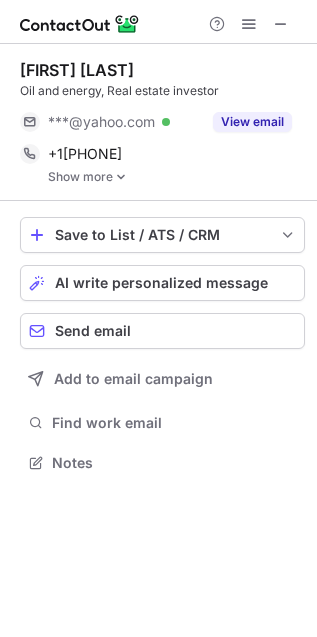 click on "Adrian Davis" at bounding box center [77, 70] 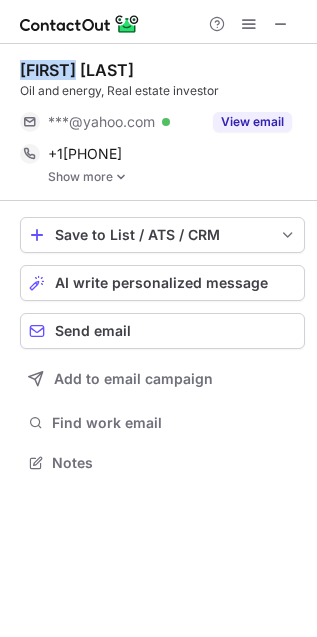 click on "Adrian Davis" at bounding box center (77, 70) 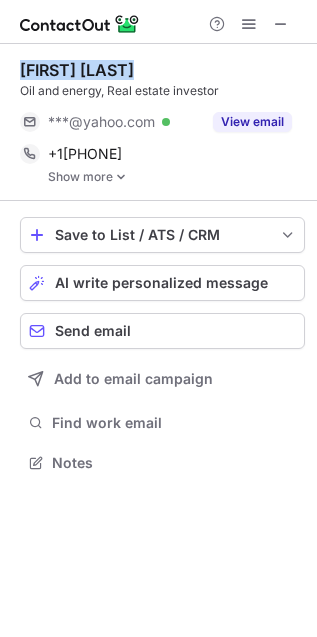 copy on "Adrian Davis" 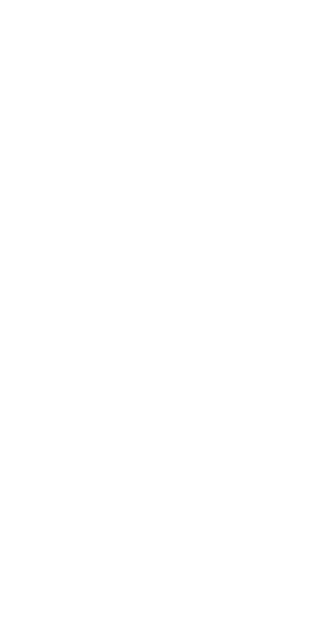 scroll, scrollTop: 0, scrollLeft: 0, axis: both 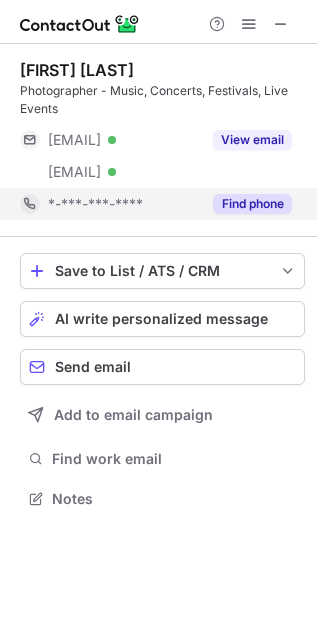 click on "Find phone" at bounding box center [252, 204] 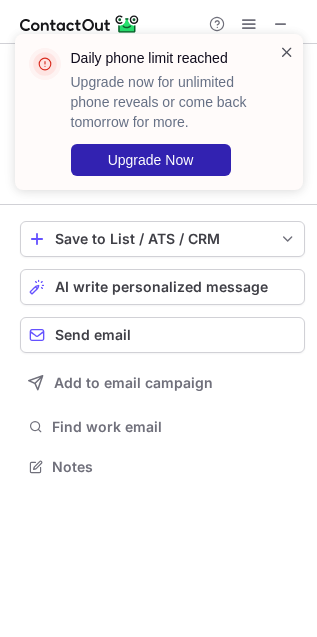 scroll, scrollTop: 452, scrollLeft: 317, axis: both 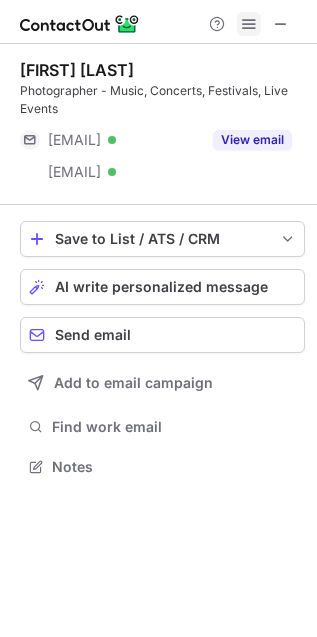click at bounding box center (249, 24) 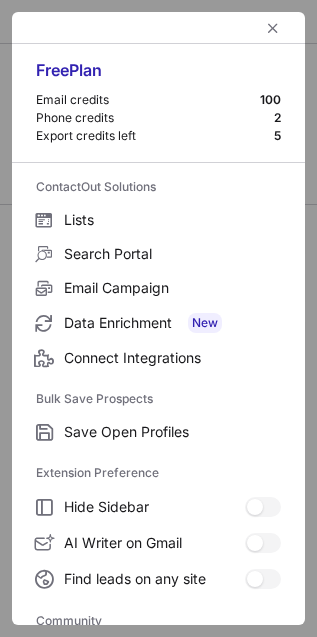 type 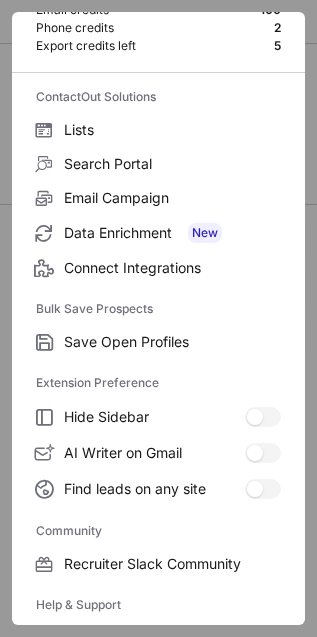 scroll, scrollTop: 268, scrollLeft: 0, axis: vertical 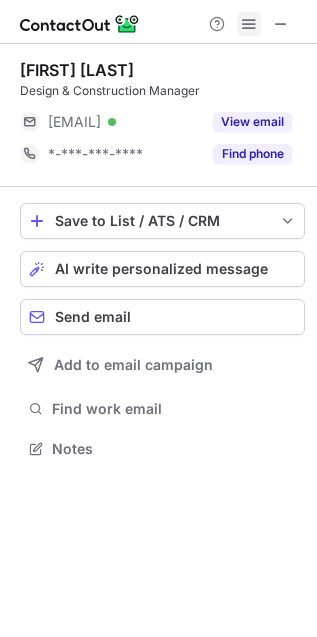 click at bounding box center [249, 24] 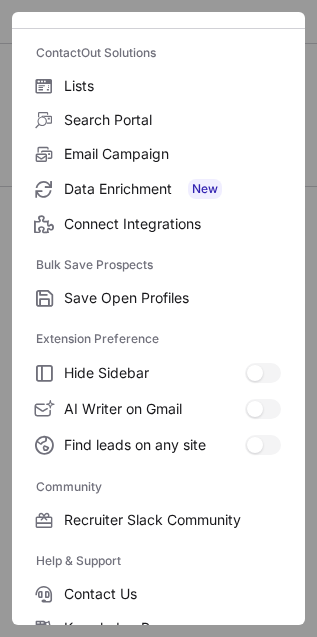 scroll, scrollTop: 268, scrollLeft: 0, axis: vertical 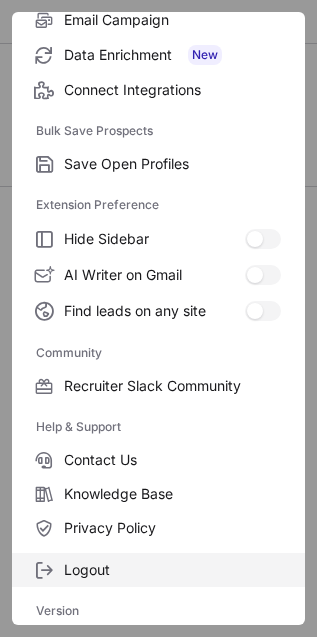 click on "Logout" at bounding box center (172, 164) 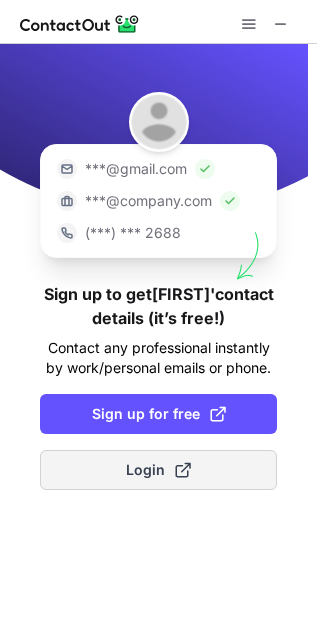 click on "Login" at bounding box center [158, 470] 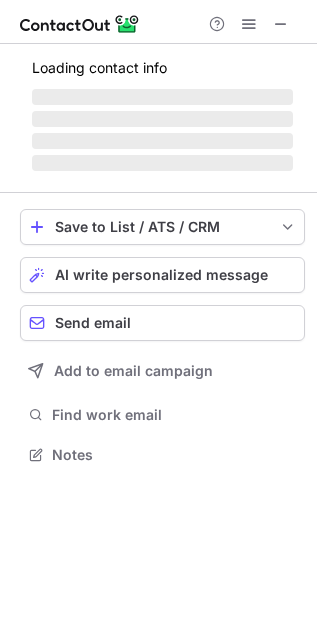 scroll, scrollTop: 11, scrollLeft: 10, axis: both 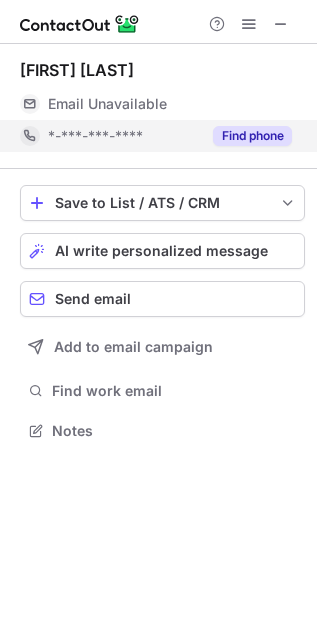 click on "Find phone" at bounding box center (252, 136) 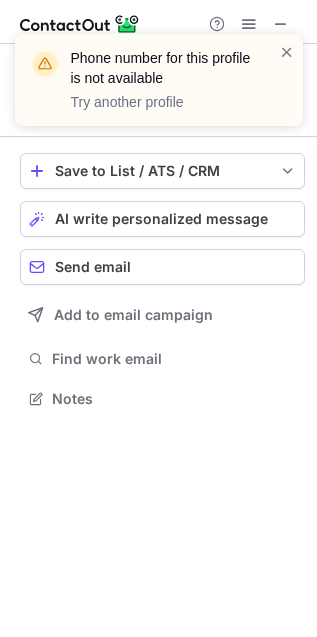 scroll, scrollTop: 385, scrollLeft: 317, axis: both 